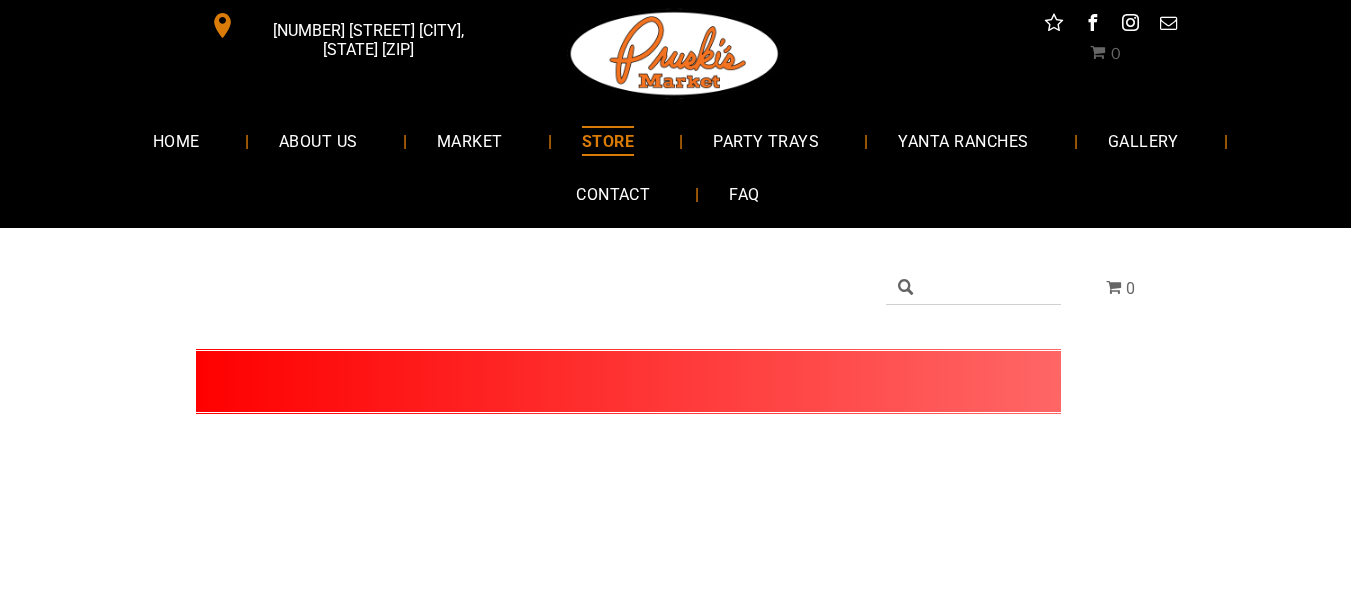 scroll, scrollTop: 0, scrollLeft: 0, axis: both 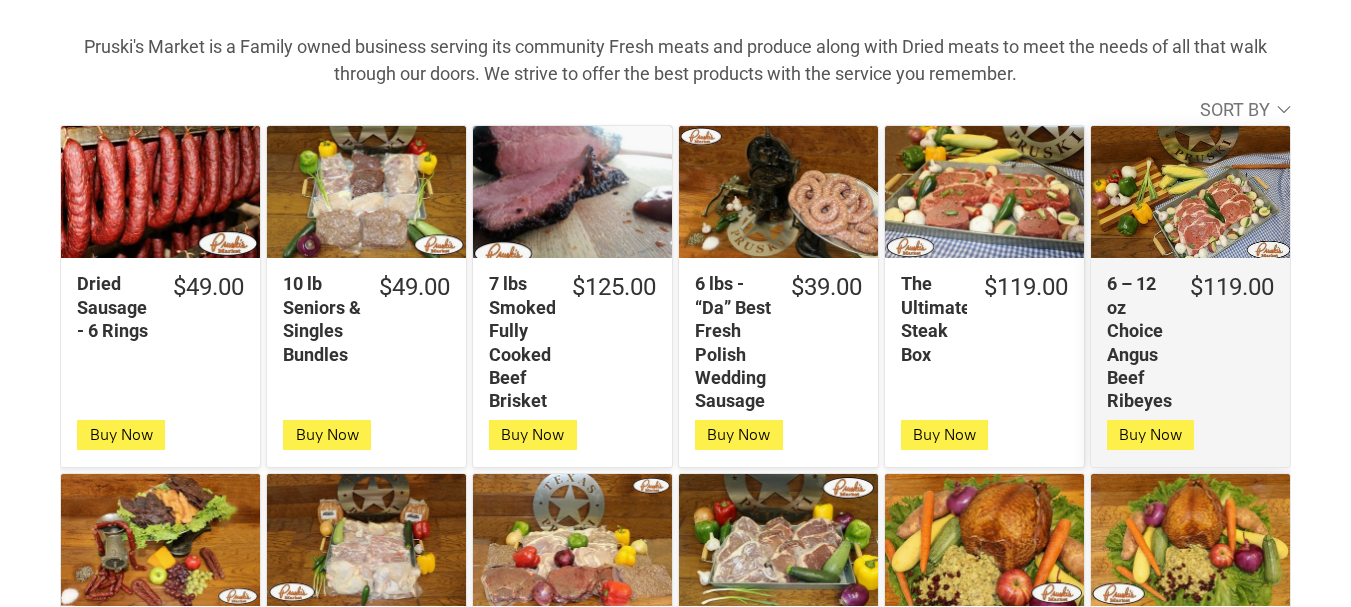click on "6 – 12 oz Choice Angus Beef Ribeyes" 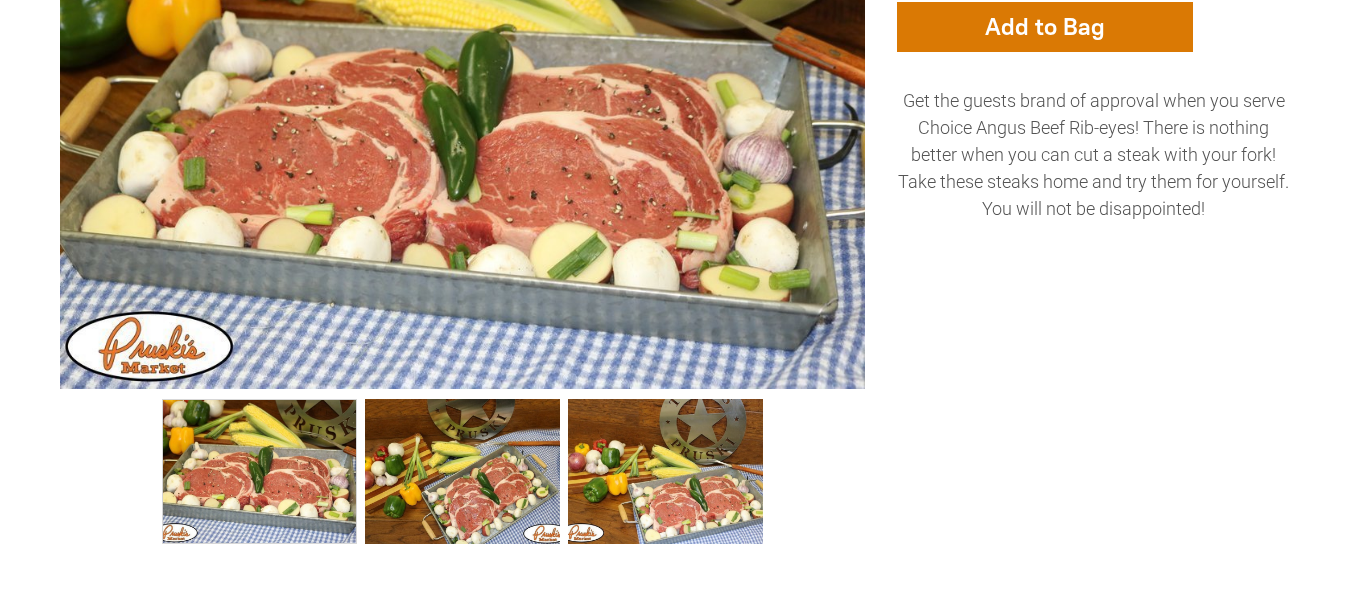 scroll, scrollTop: 948, scrollLeft: 0, axis: vertical 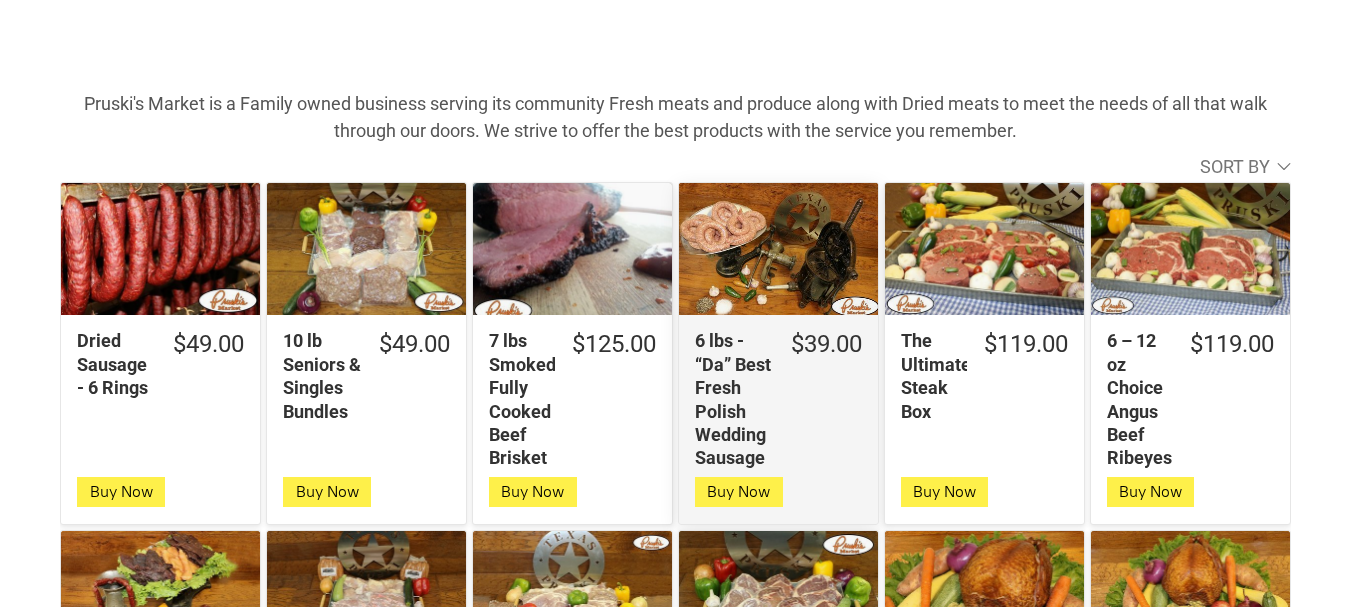click on "6 lbs - “Da” Best Fresh Polish Wedding Sausage" 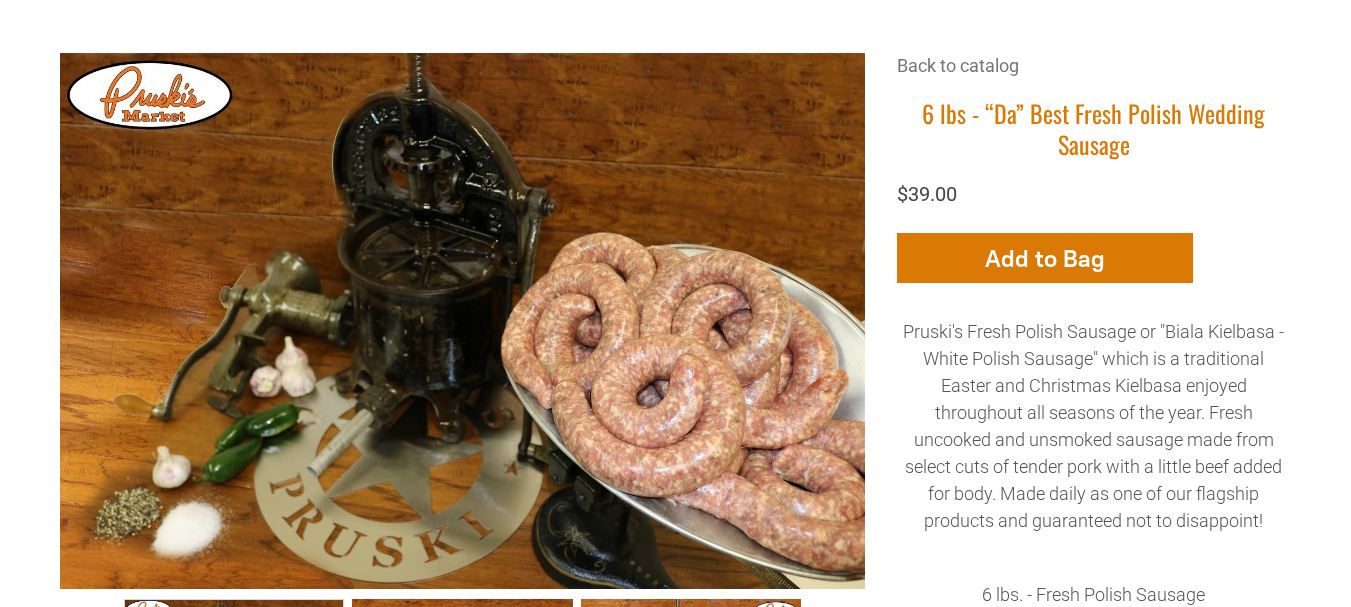 scroll, scrollTop: 0, scrollLeft: 0, axis: both 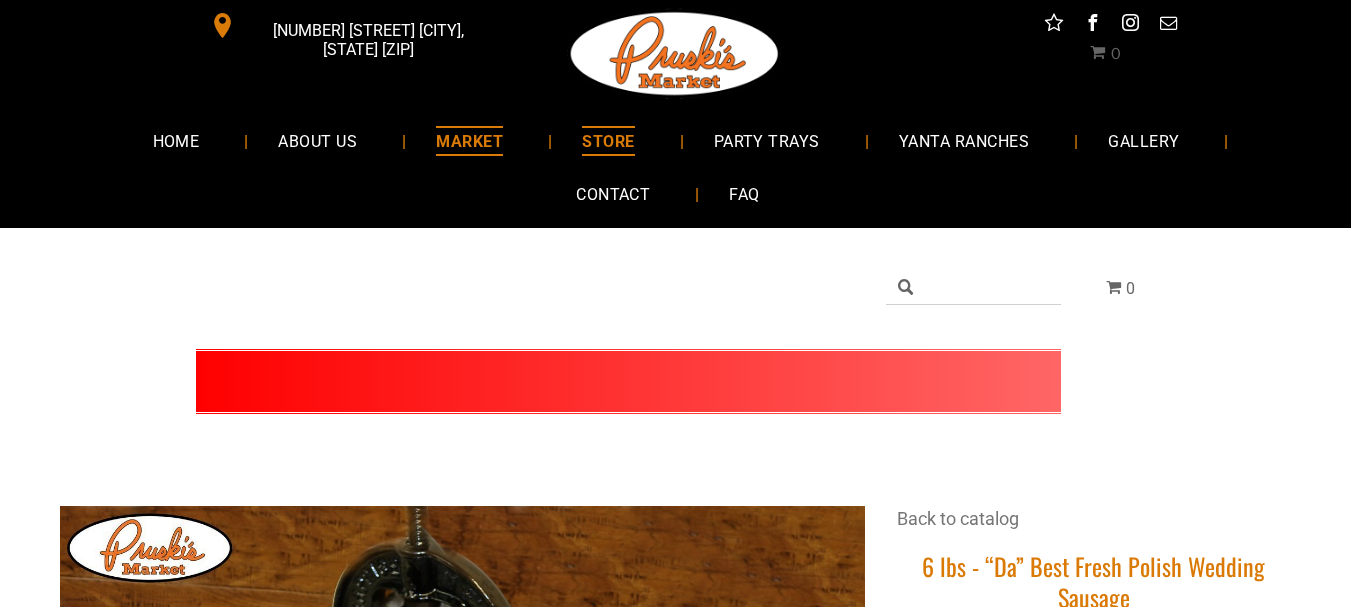 click on "MARKET" at bounding box center (469, 140) 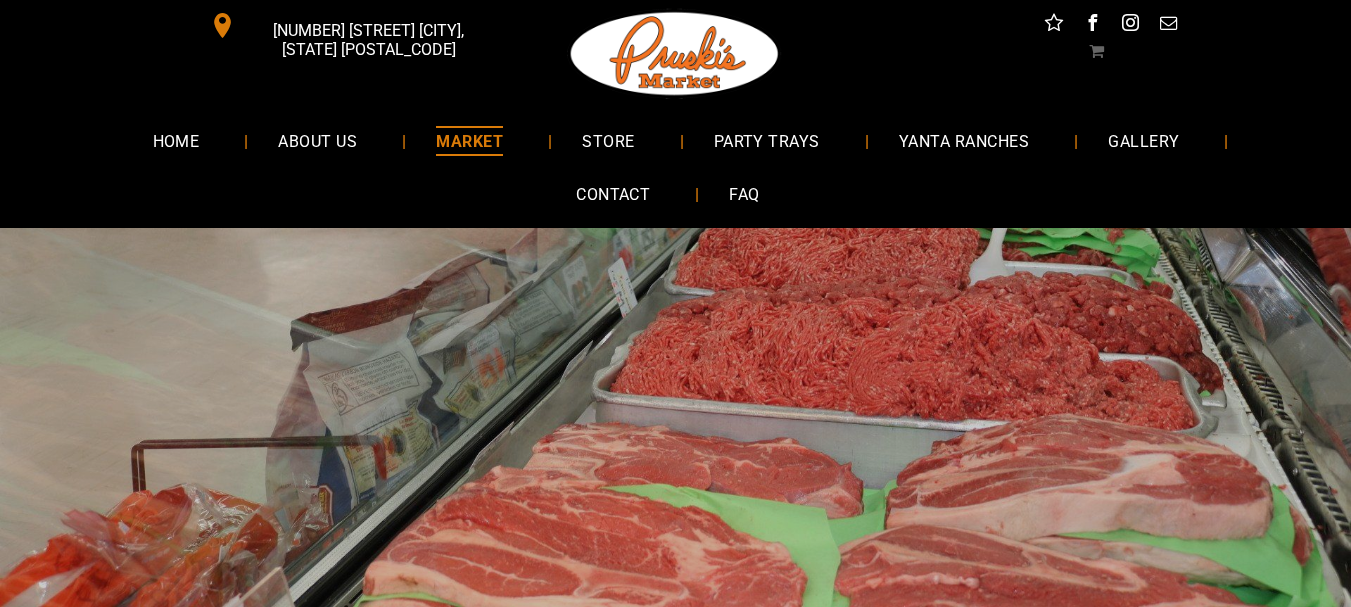 scroll, scrollTop: 0, scrollLeft: 0, axis: both 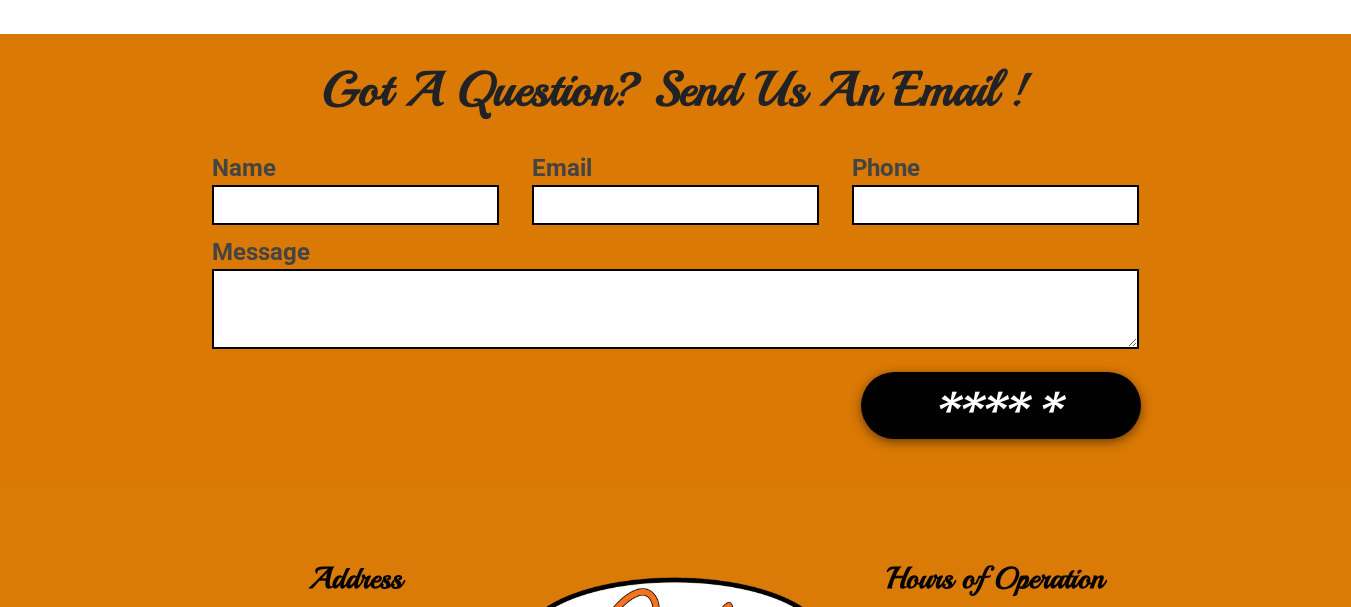 click on "Name" at bounding box center [355, 205] 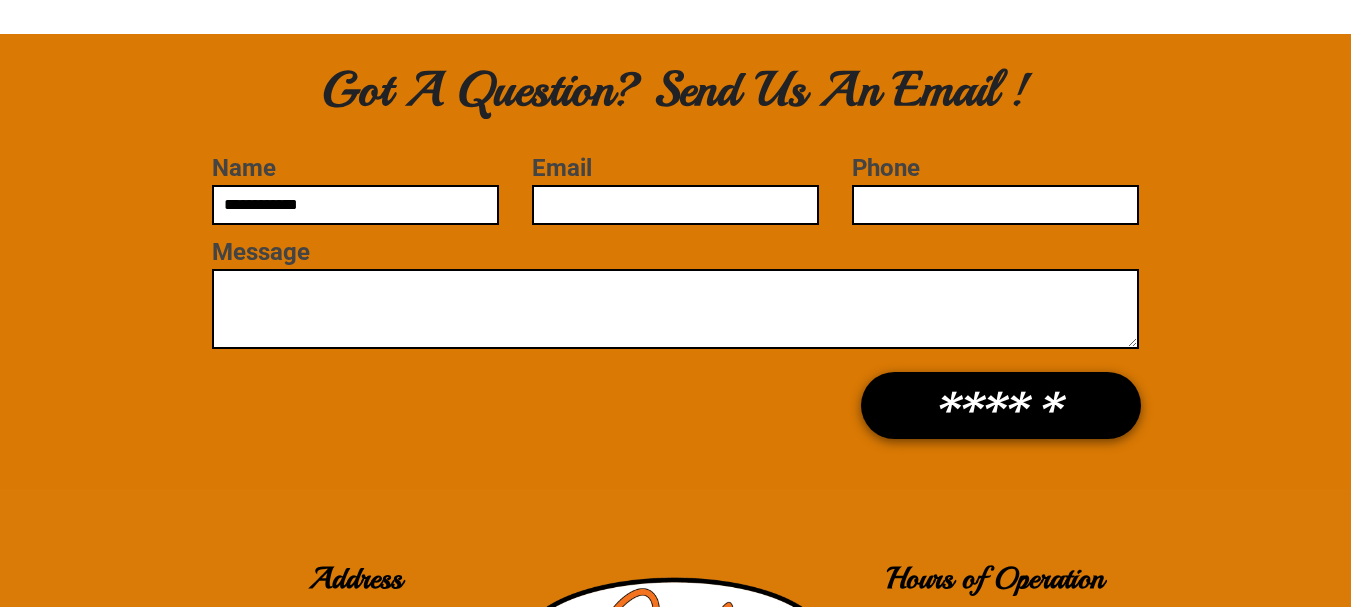 click on "**********" at bounding box center [355, 205] 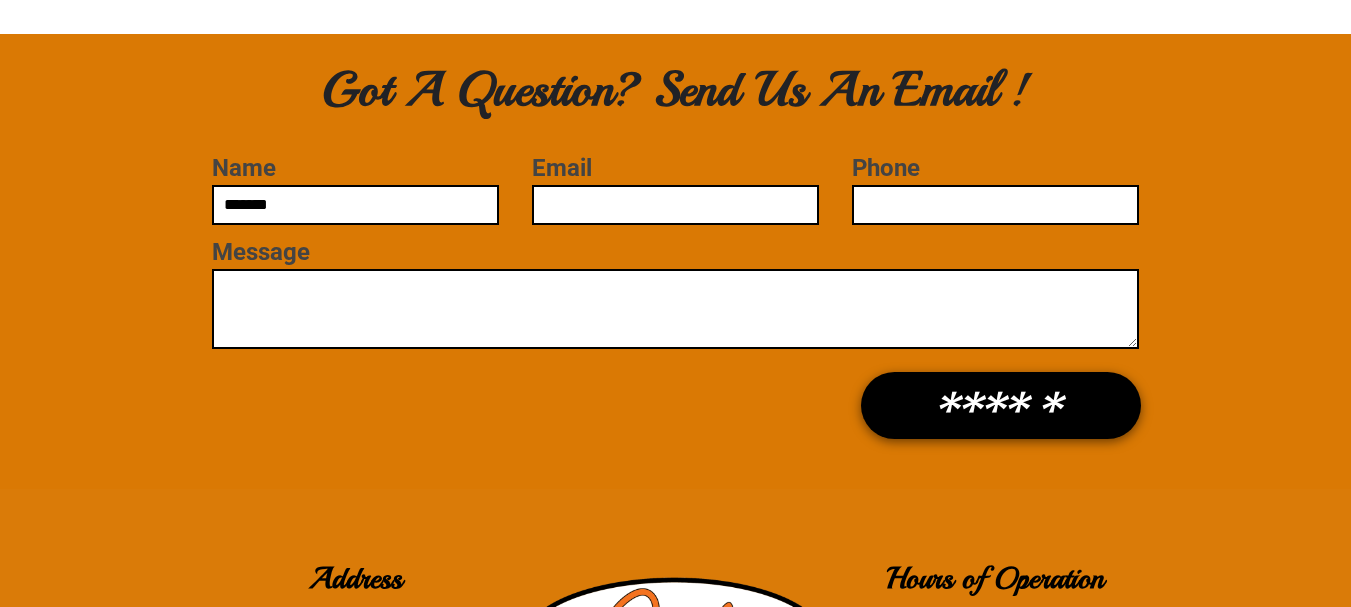 type on "******" 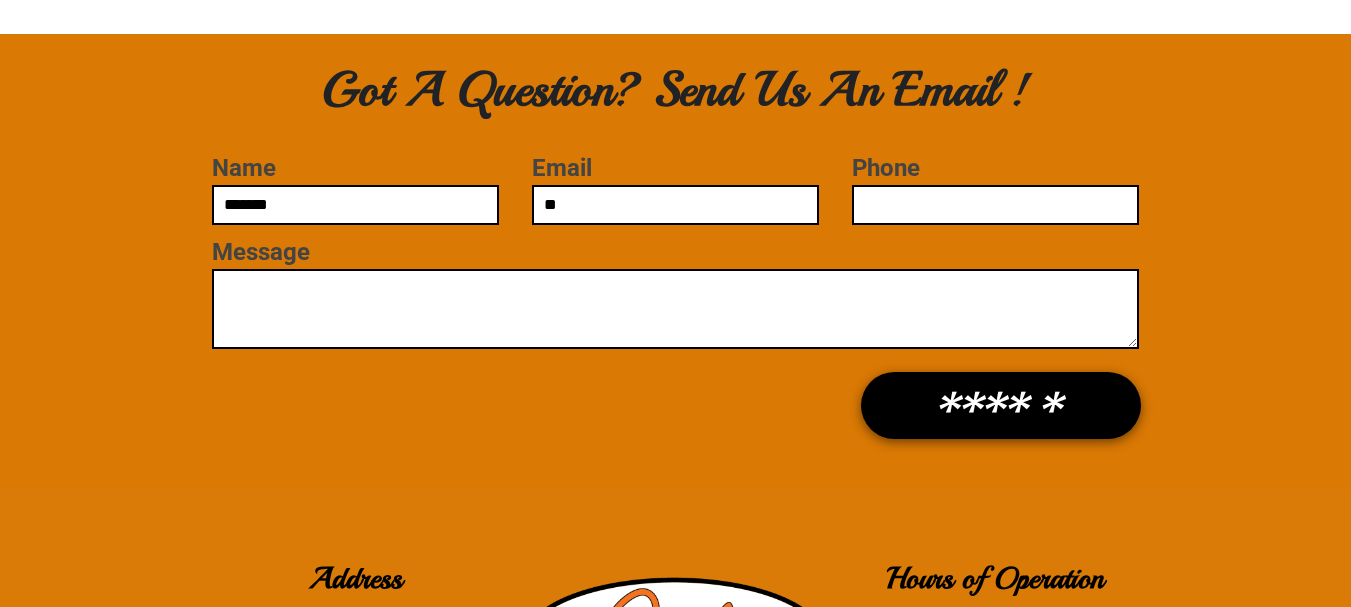 type on "*" 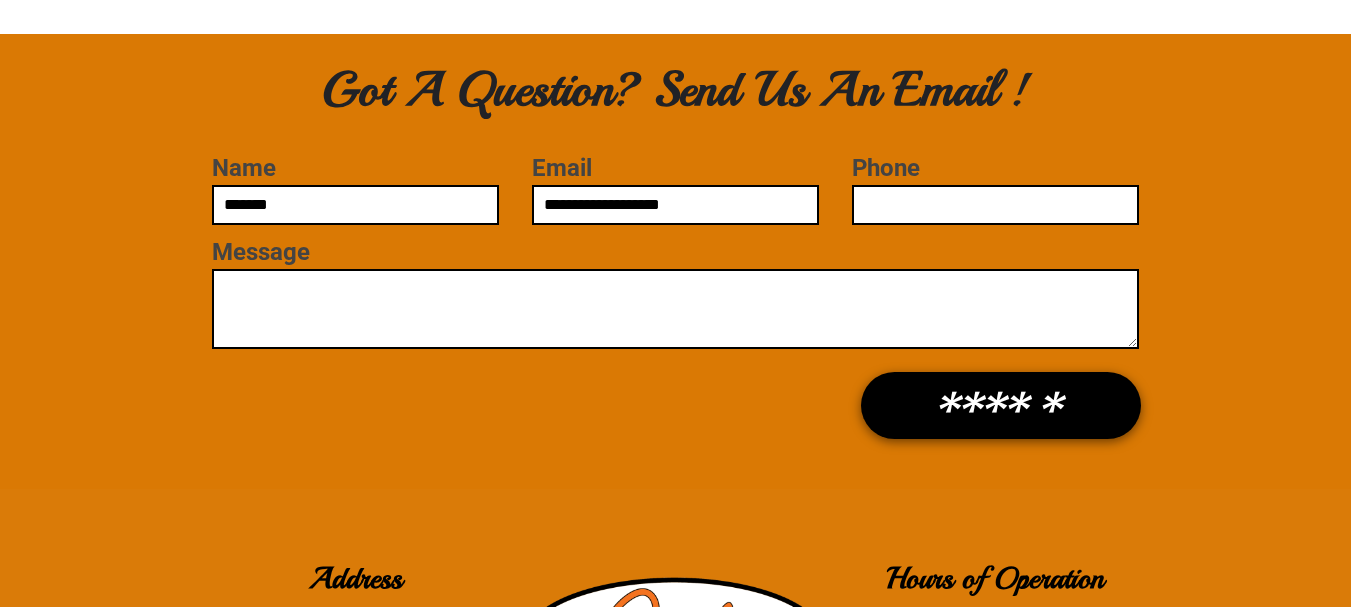 type on "**********" 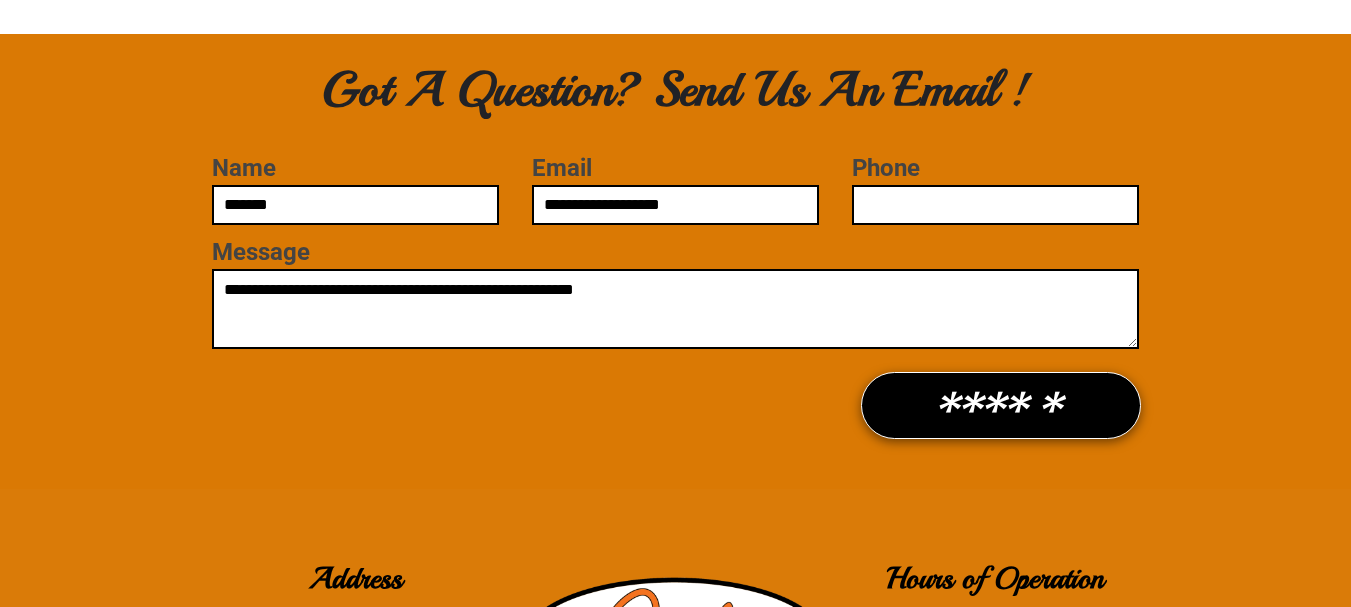 type on "**********" 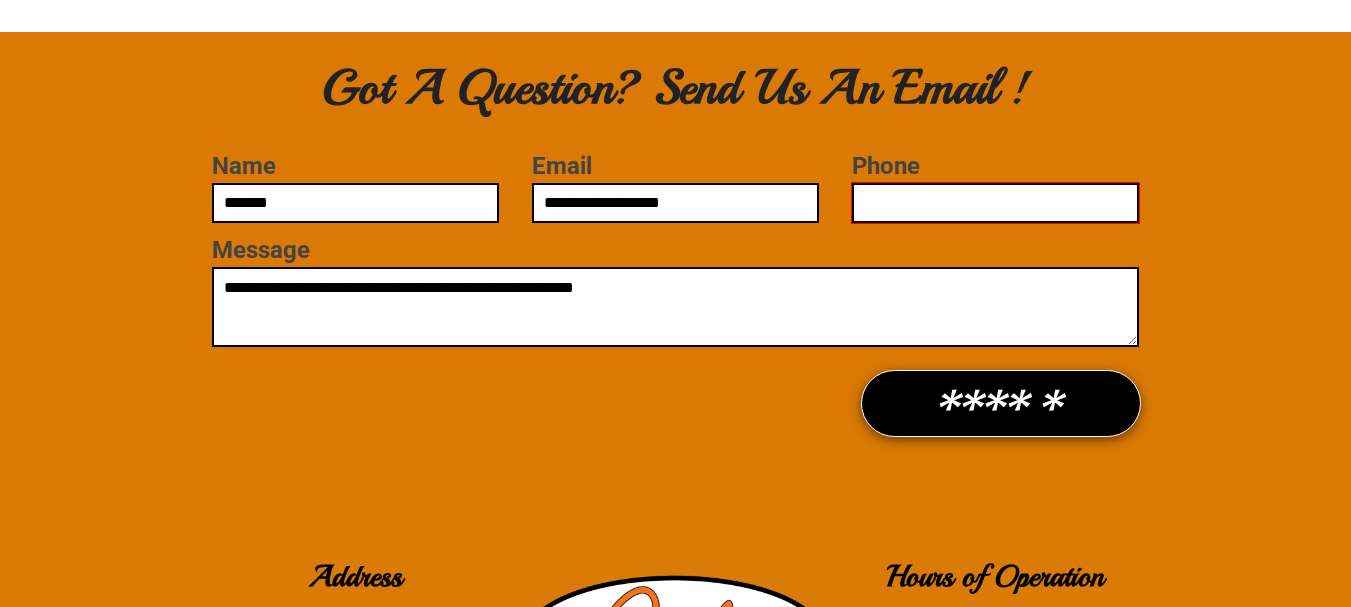 scroll, scrollTop: 5835, scrollLeft: 0, axis: vertical 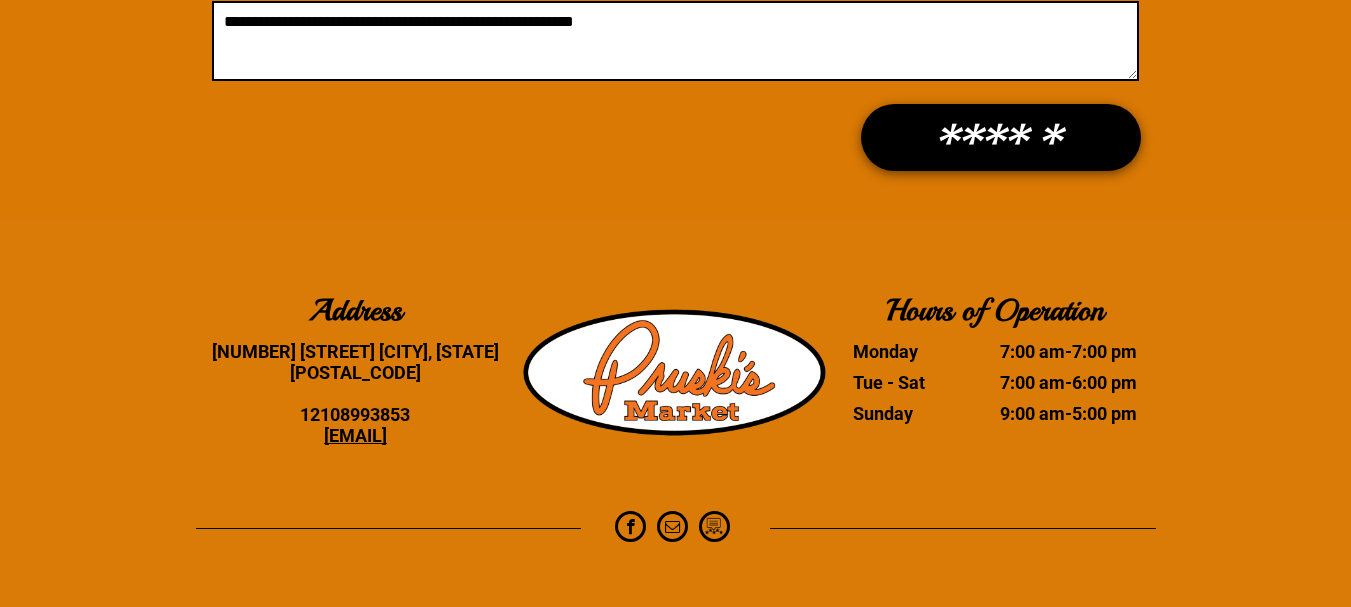 click on "[USERNAME]@example.com" at bounding box center (355, 435) 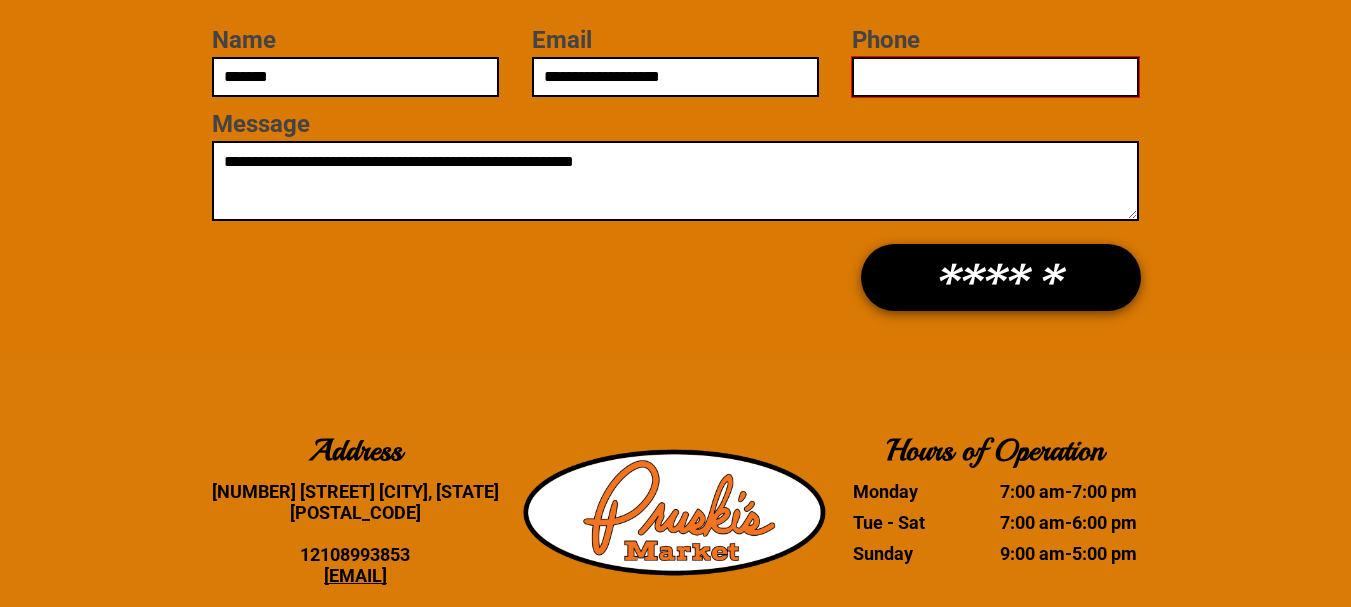 scroll, scrollTop: 5772, scrollLeft: 0, axis: vertical 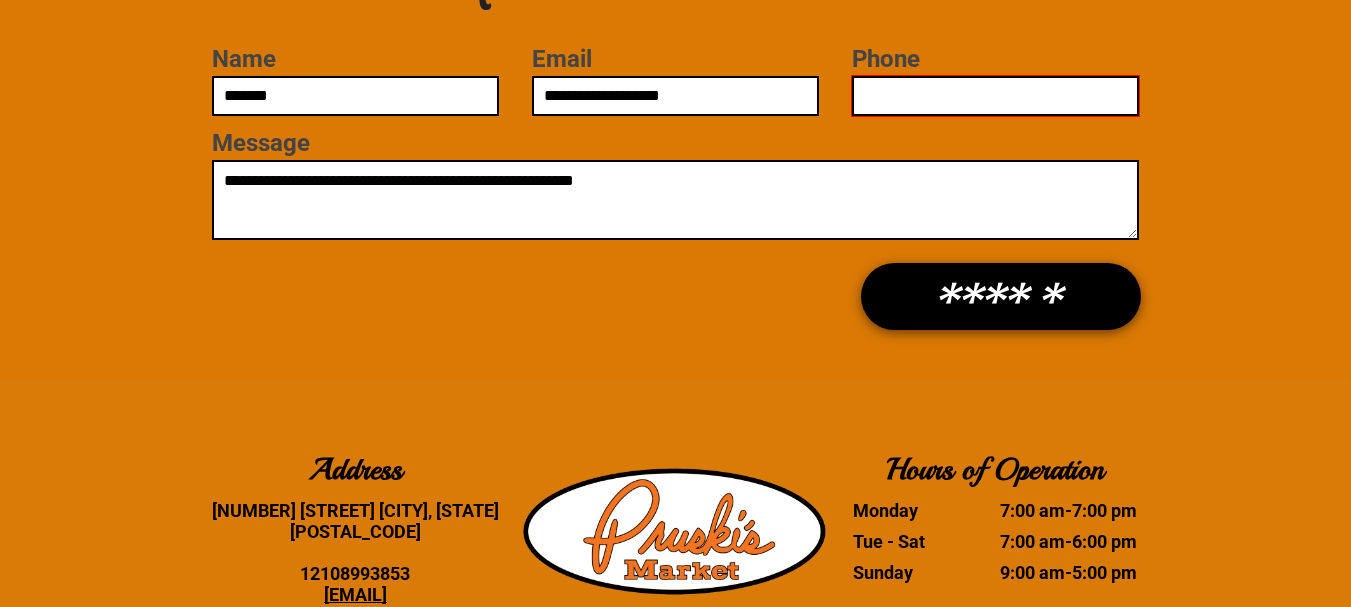 click on "Phone" at bounding box center (995, 96) 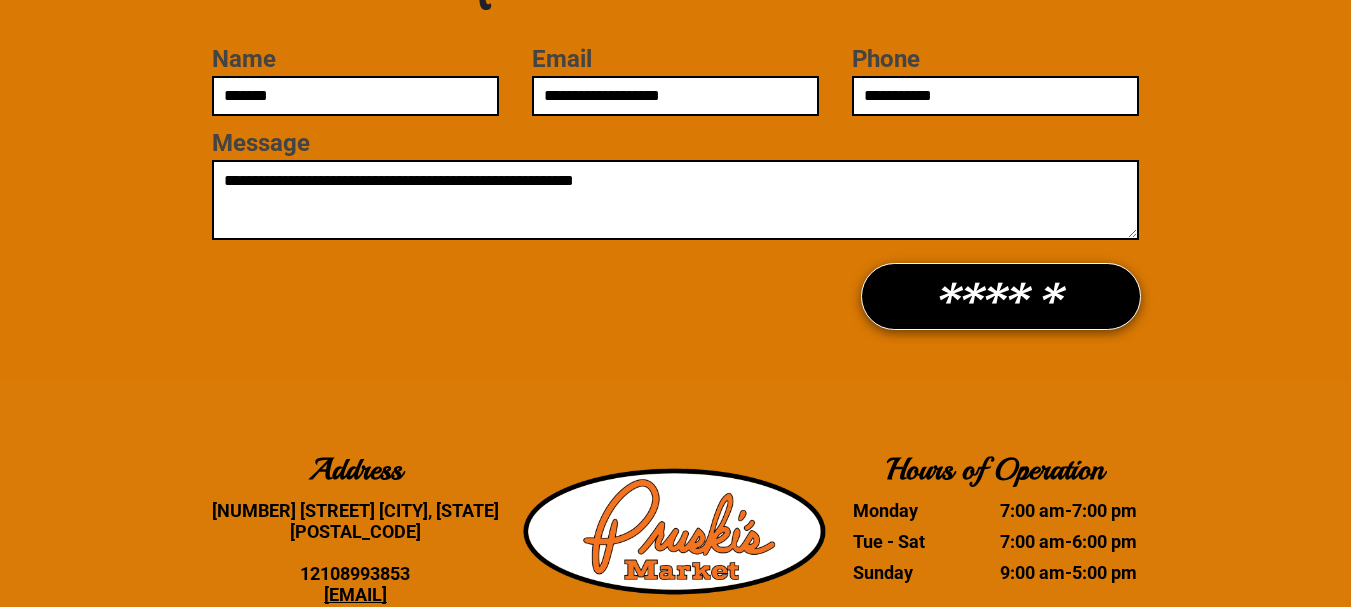 type on "**********" 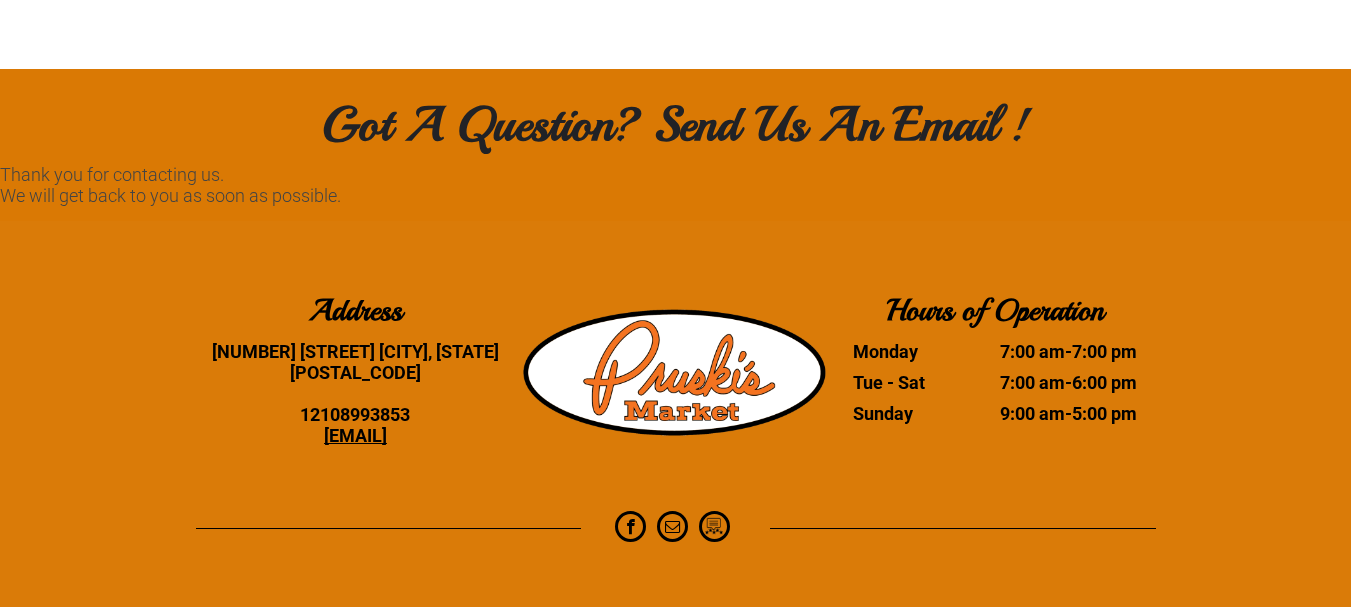 scroll, scrollTop: 5629, scrollLeft: 0, axis: vertical 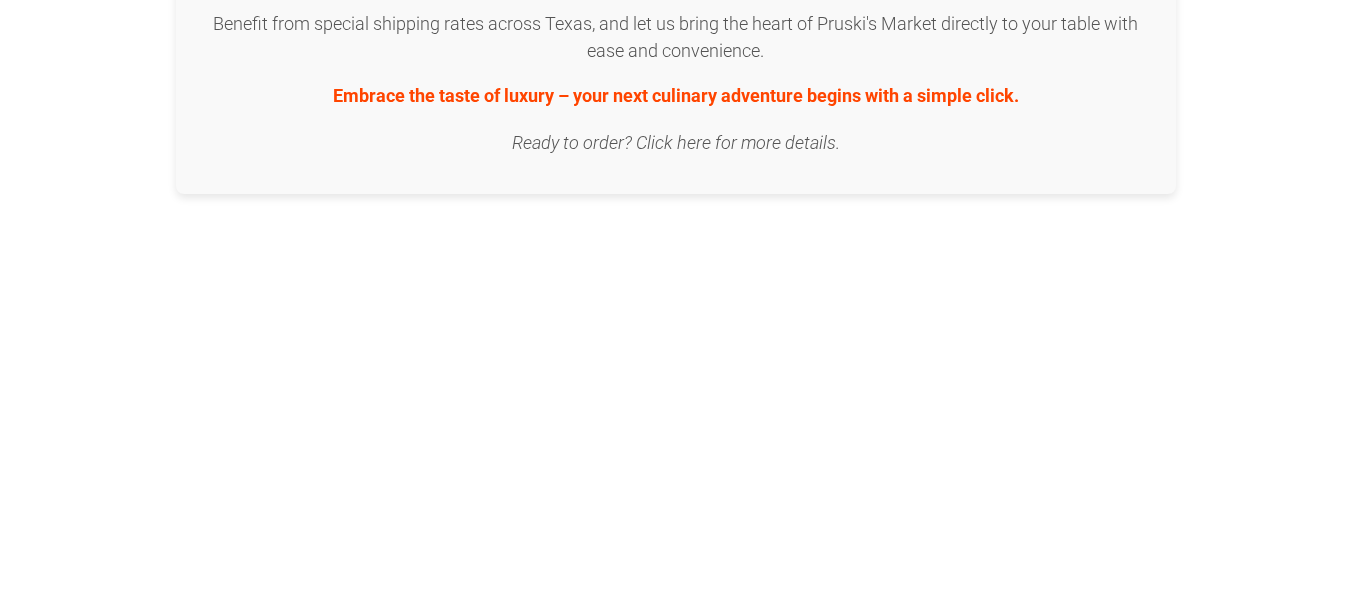 click on "Ready to order? Click here for more details." at bounding box center (676, 142) 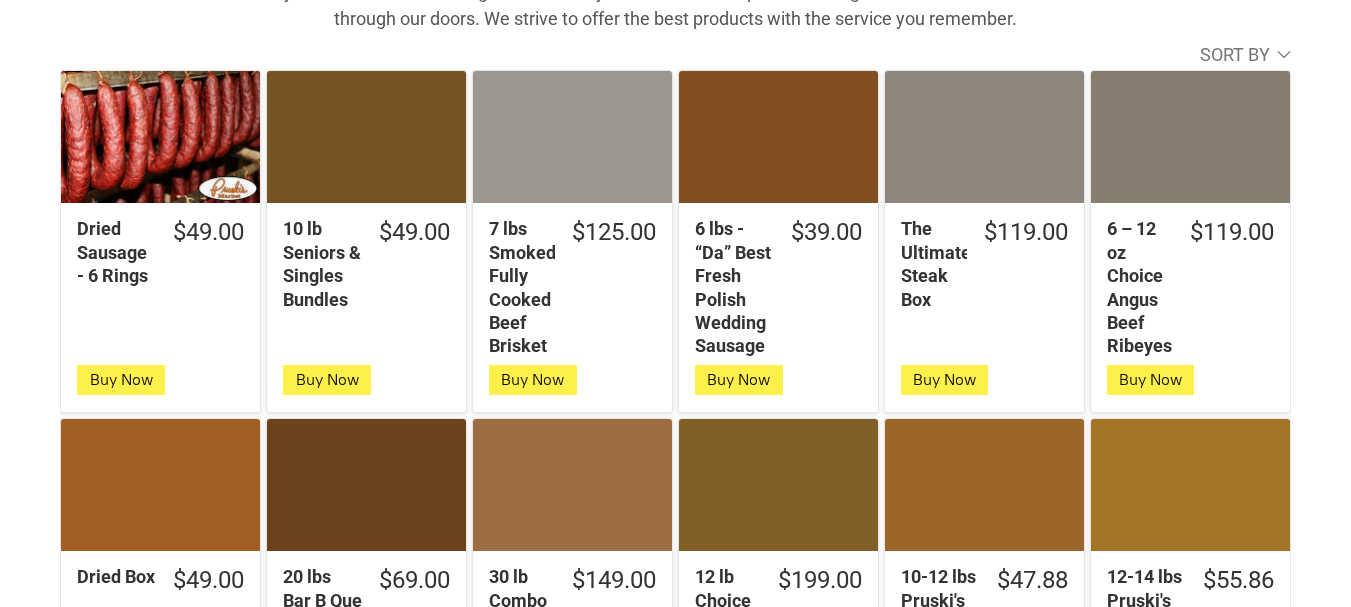 scroll, scrollTop: 468, scrollLeft: 0, axis: vertical 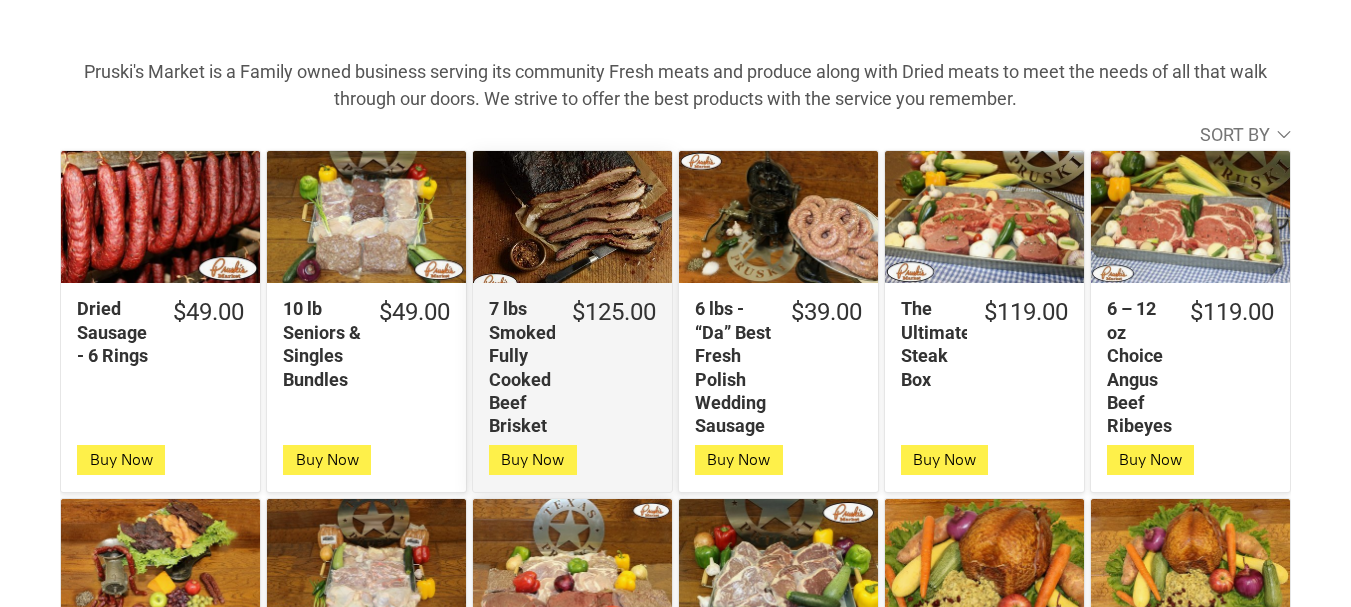 click on "7 lbs Smoked, Fully Cooked Beef Brisket" 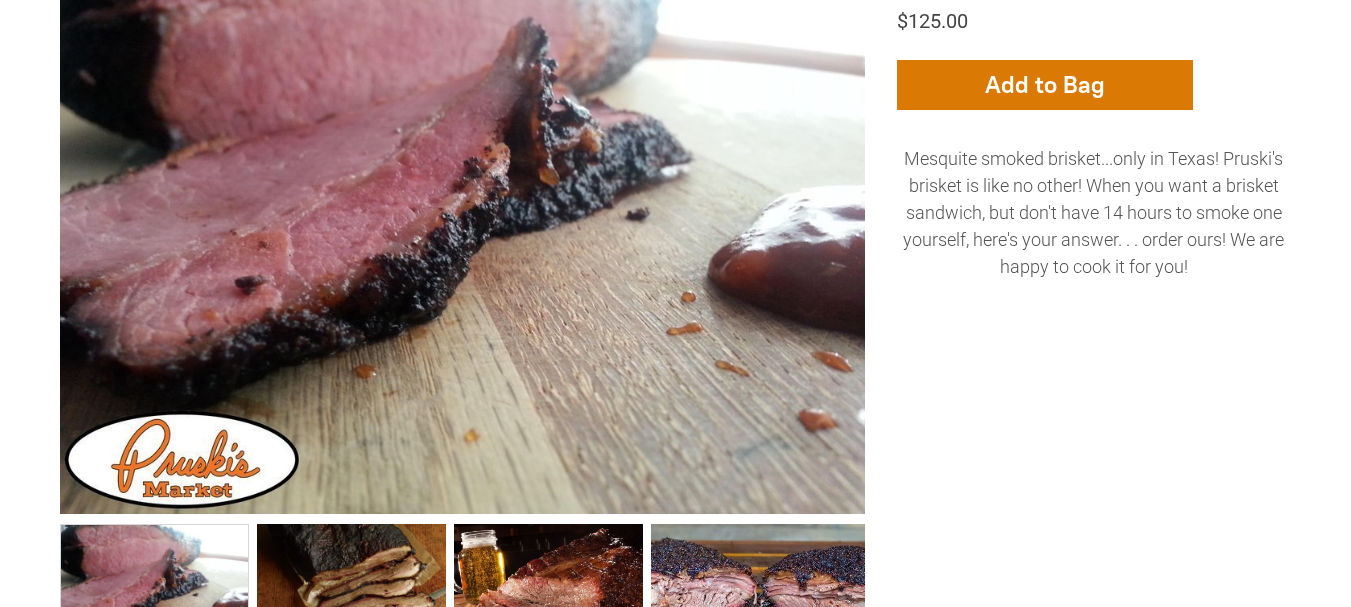 scroll, scrollTop: 790, scrollLeft: 0, axis: vertical 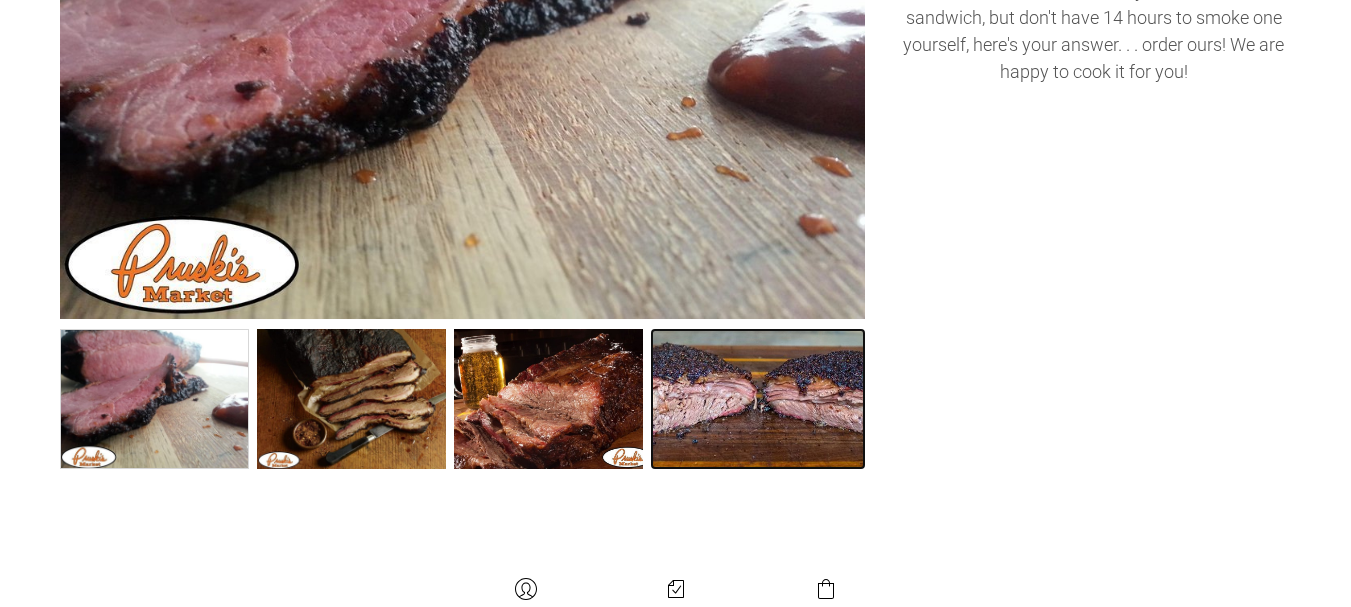 click 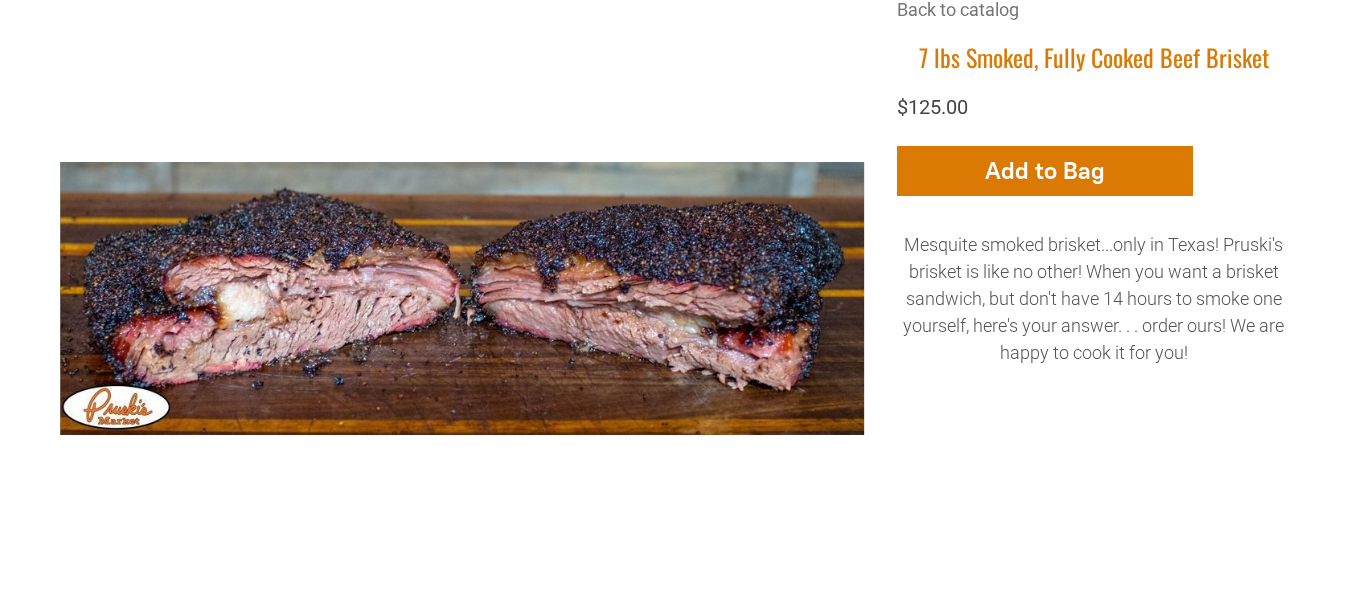 scroll, scrollTop: 0, scrollLeft: 0, axis: both 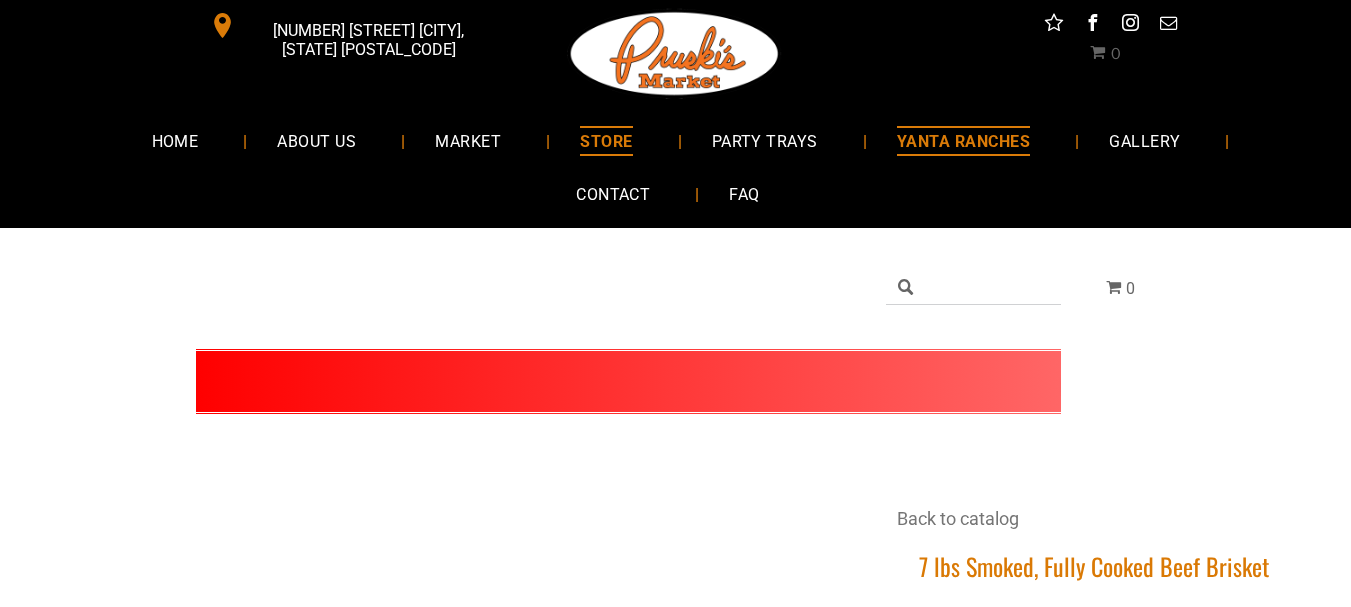click on "YANTA RANCHES" at bounding box center (963, 140) 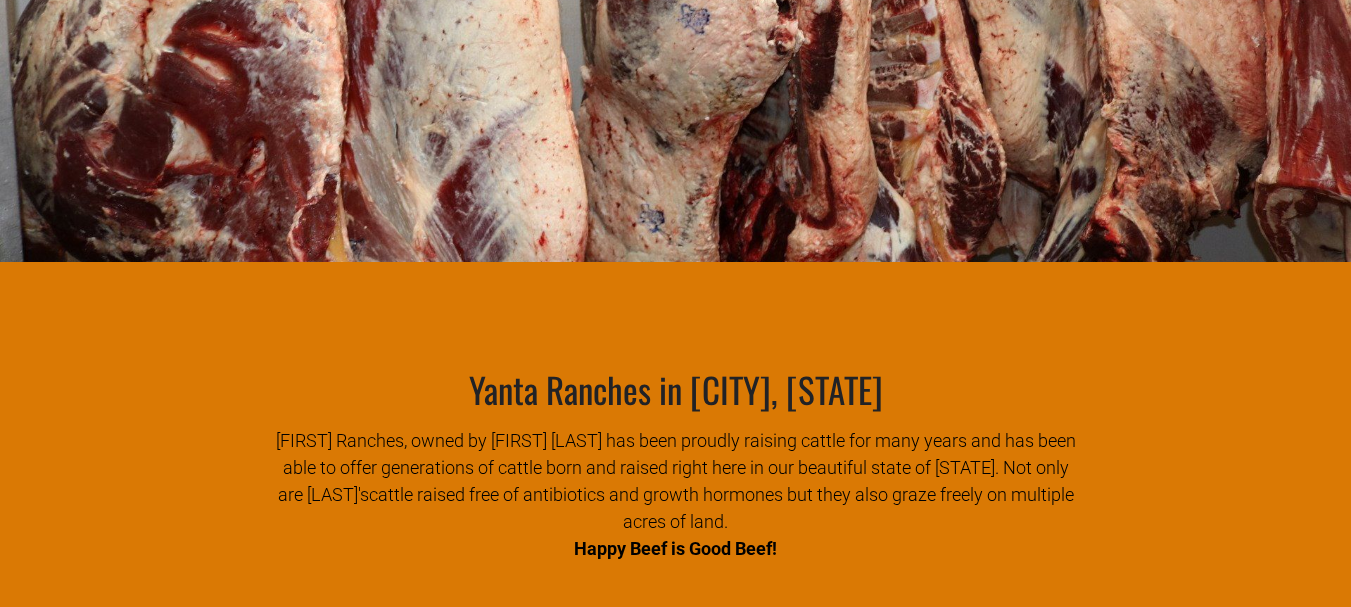 scroll, scrollTop: 708, scrollLeft: 0, axis: vertical 